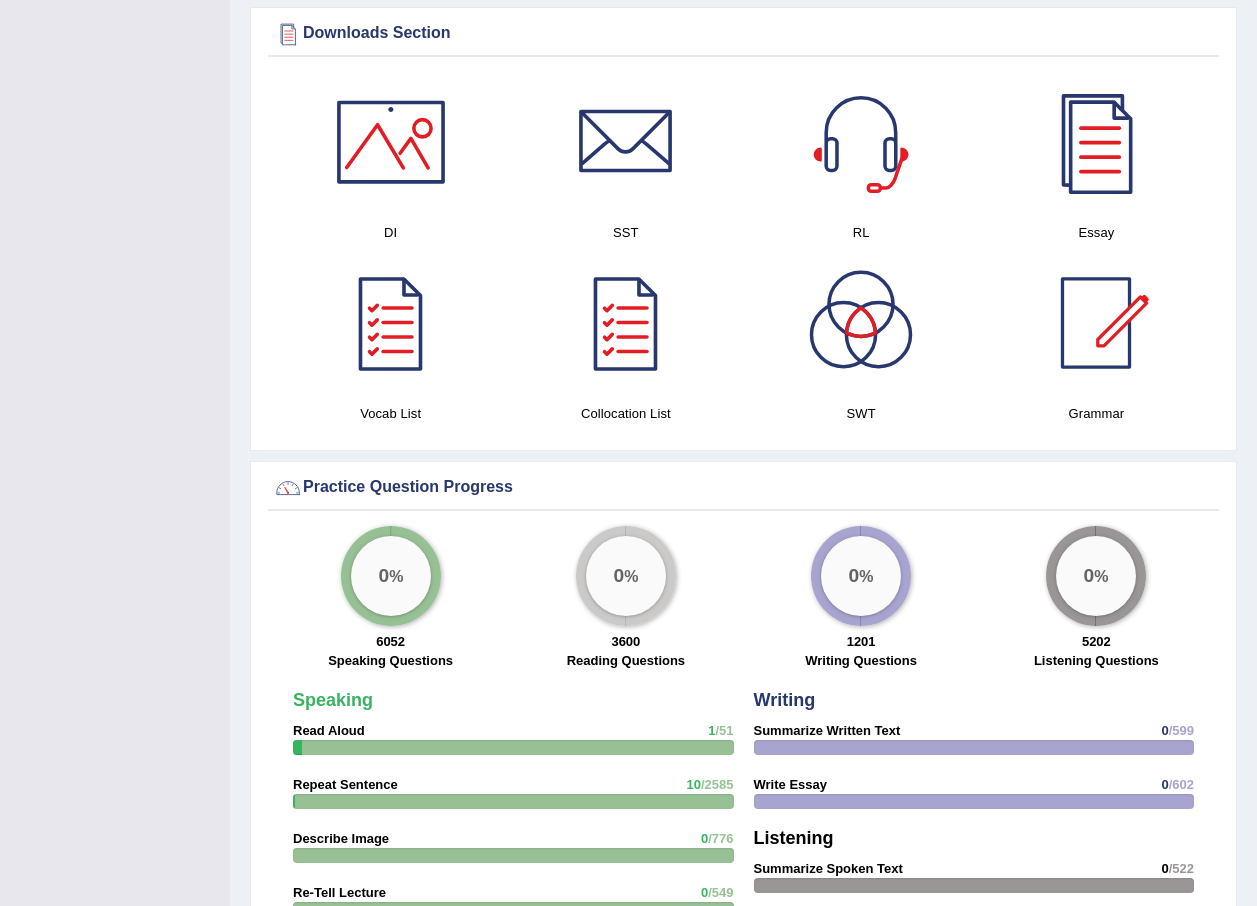 scroll, scrollTop: 0, scrollLeft: 0, axis: both 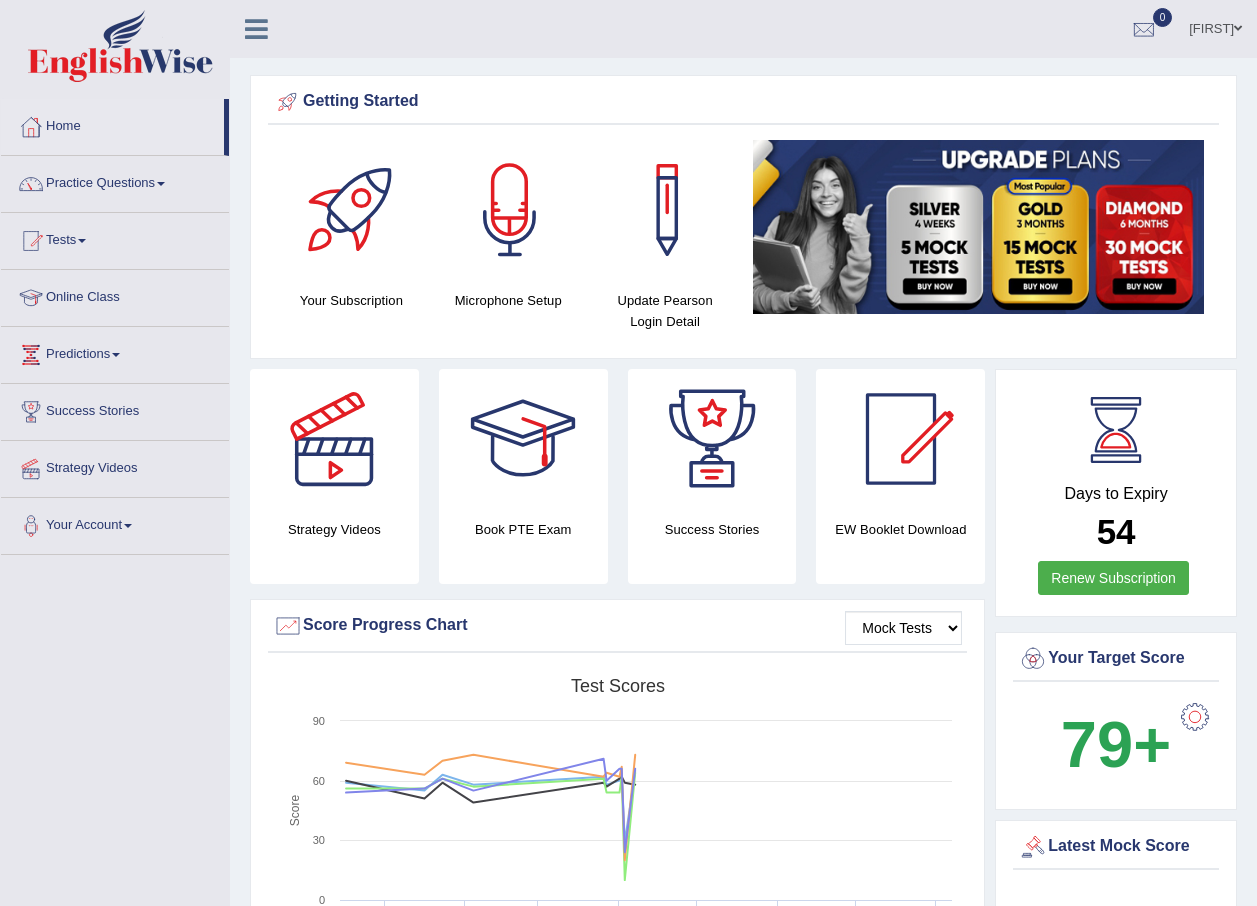 click at bounding box center [1238, 28] 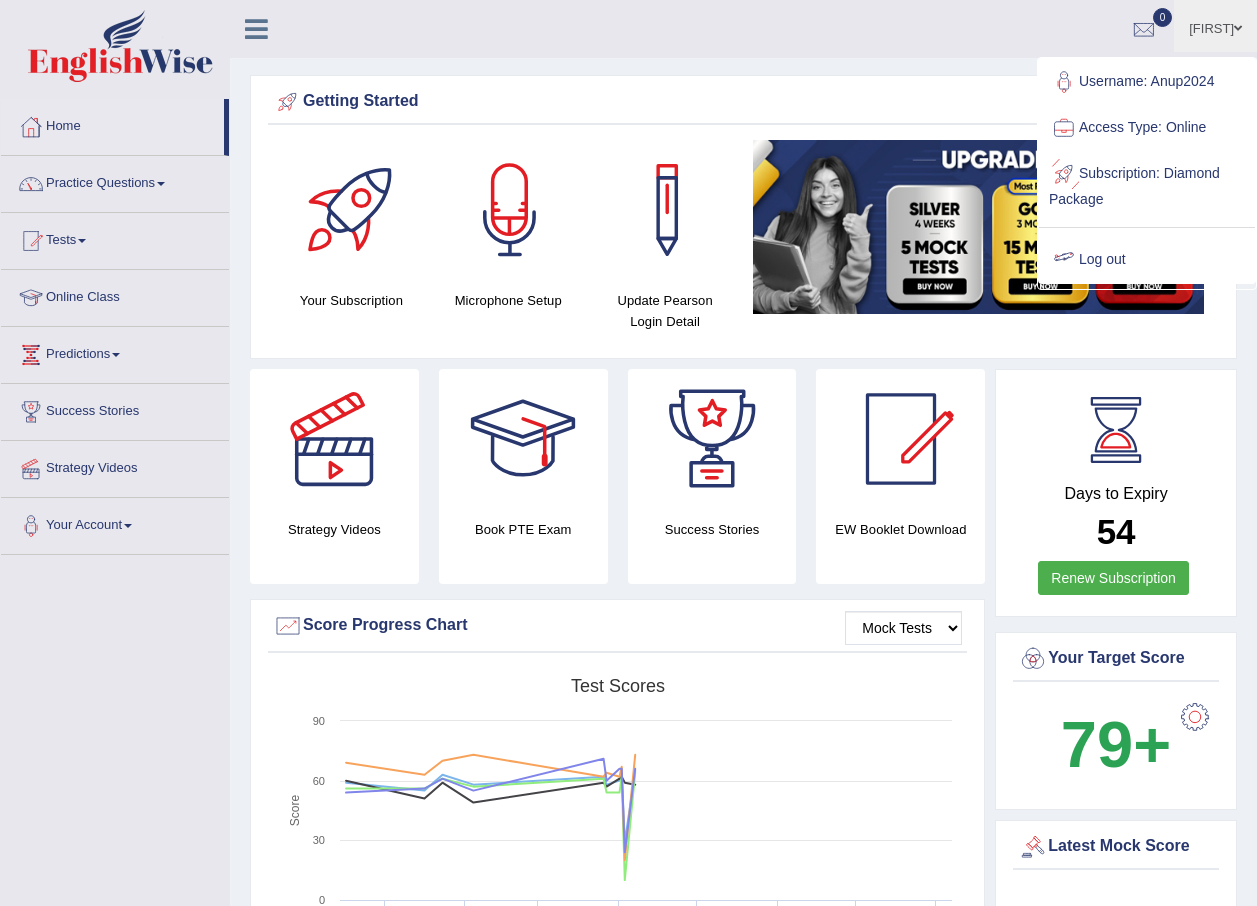 click on "Log out" at bounding box center (1147, 260) 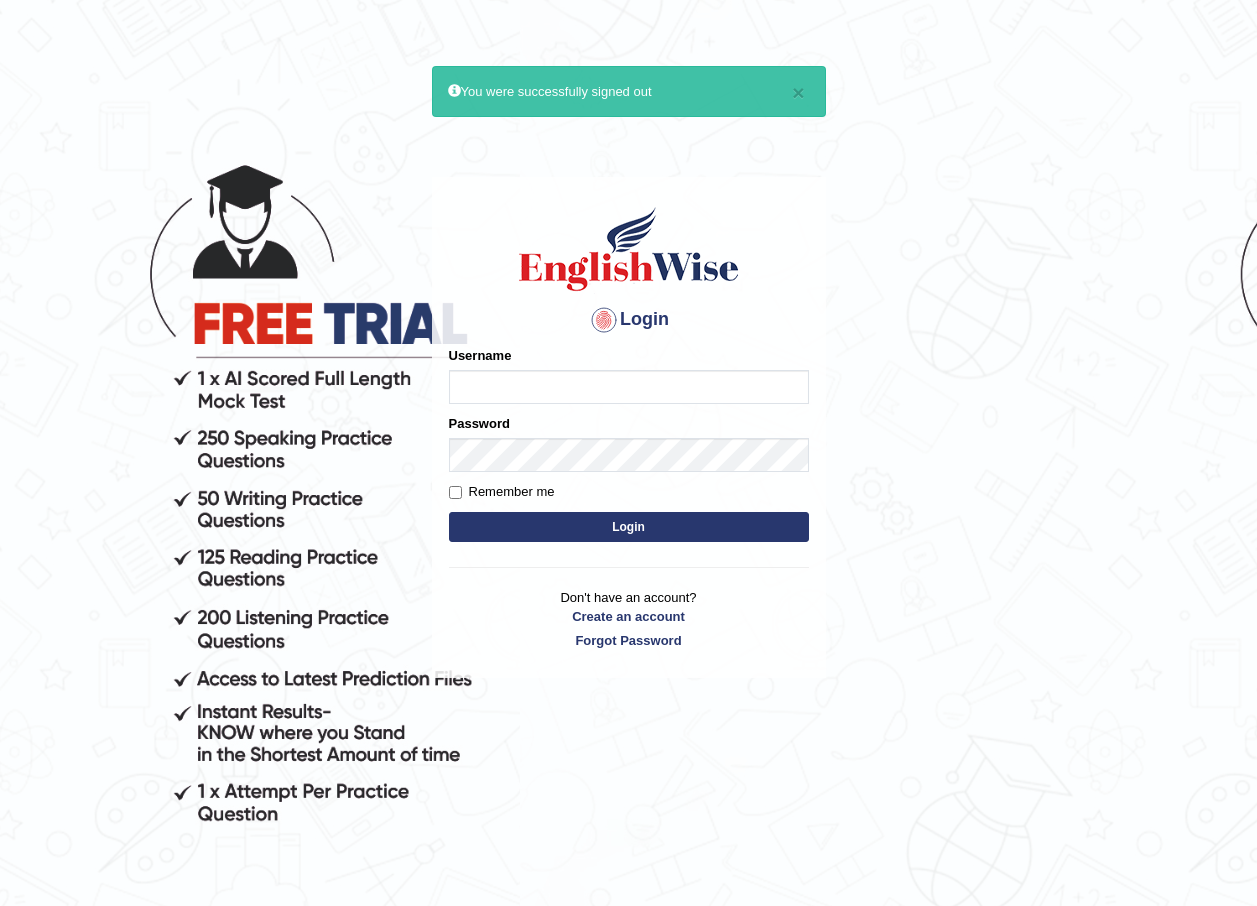scroll, scrollTop: 0, scrollLeft: 0, axis: both 